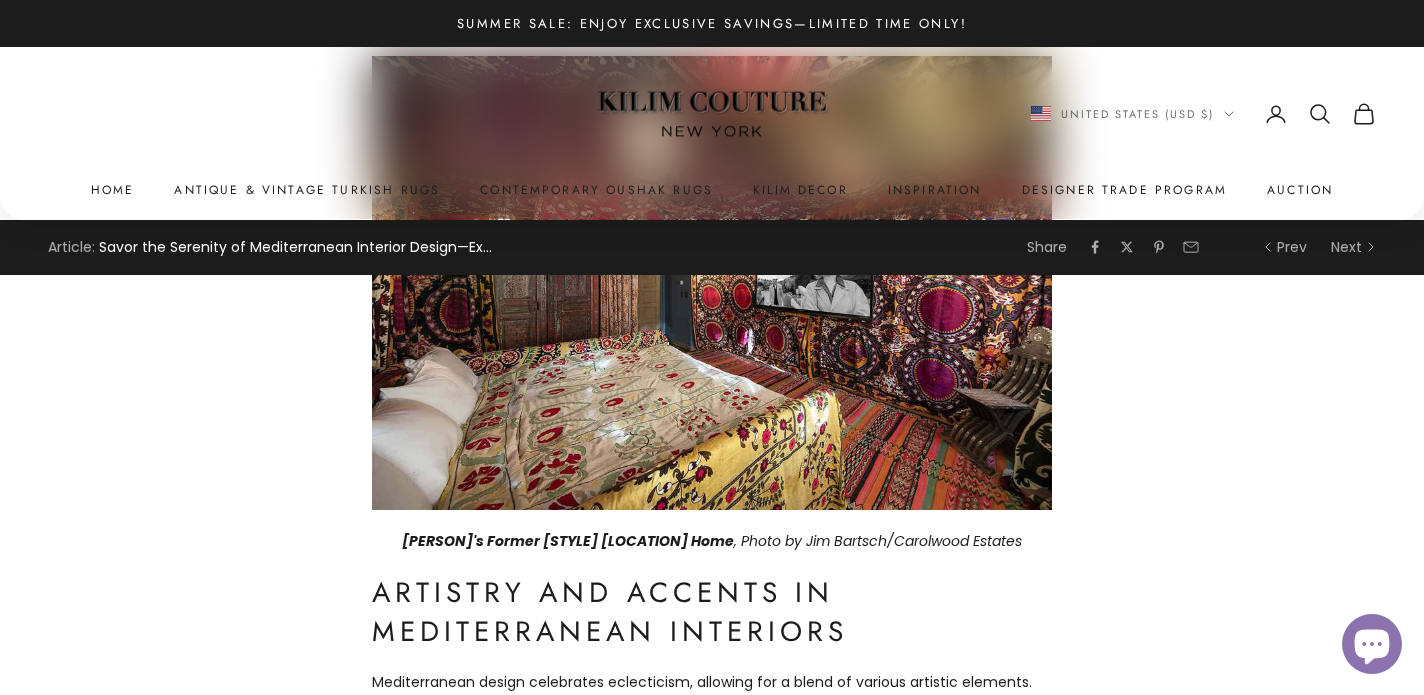 scroll, scrollTop: 0, scrollLeft: 0, axis: both 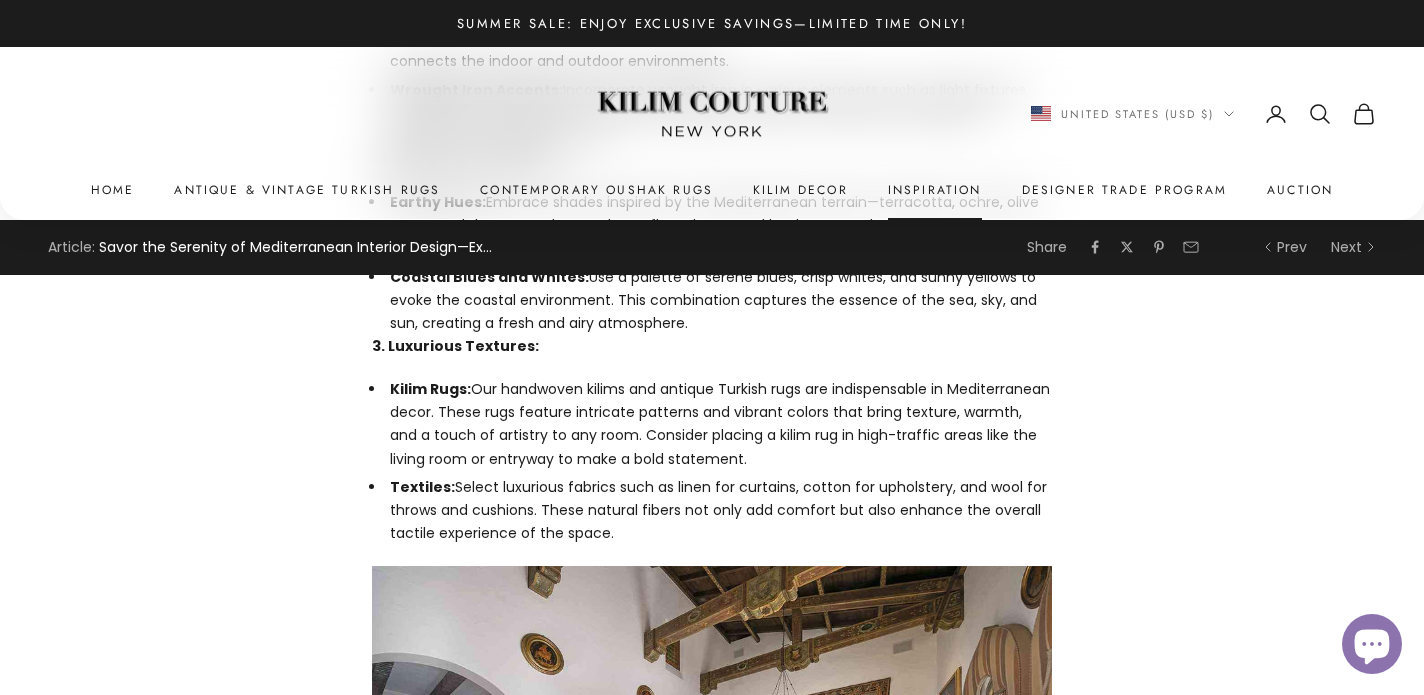 click on "Inspiration" at bounding box center [935, 190] 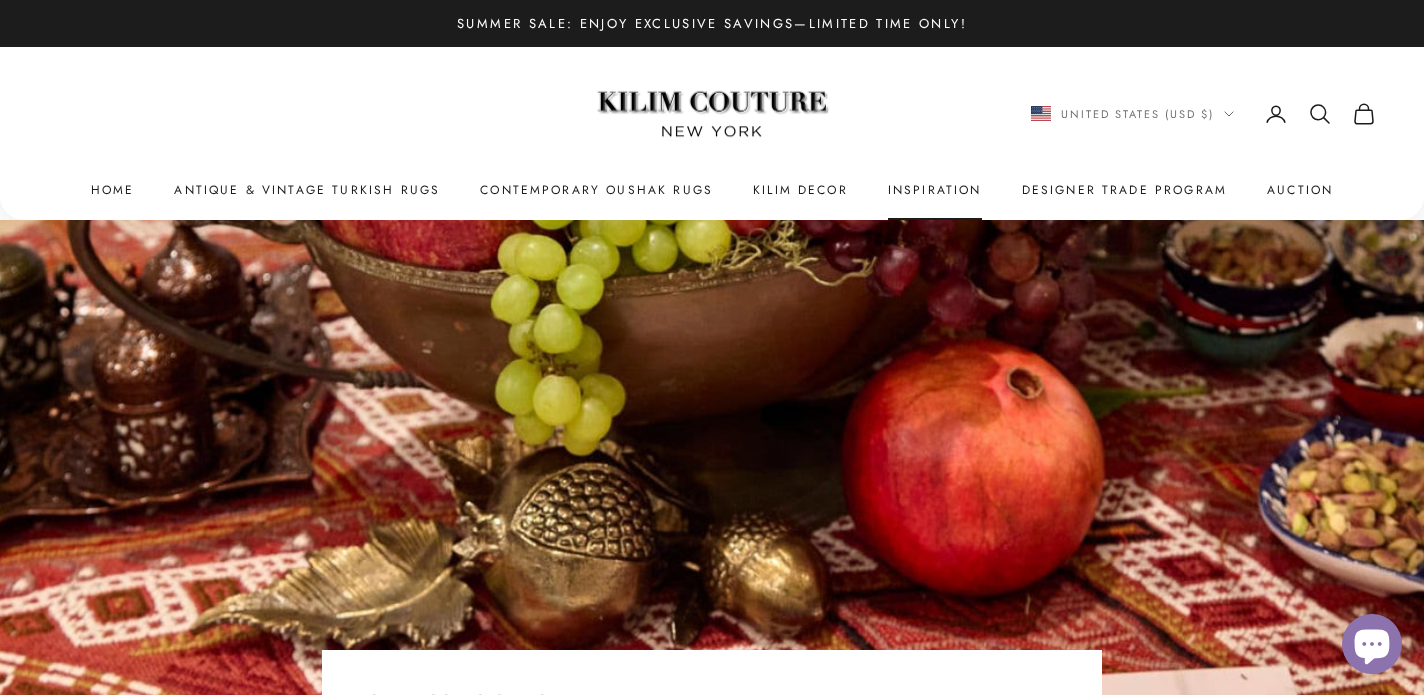 scroll, scrollTop: 0, scrollLeft: 0, axis: both 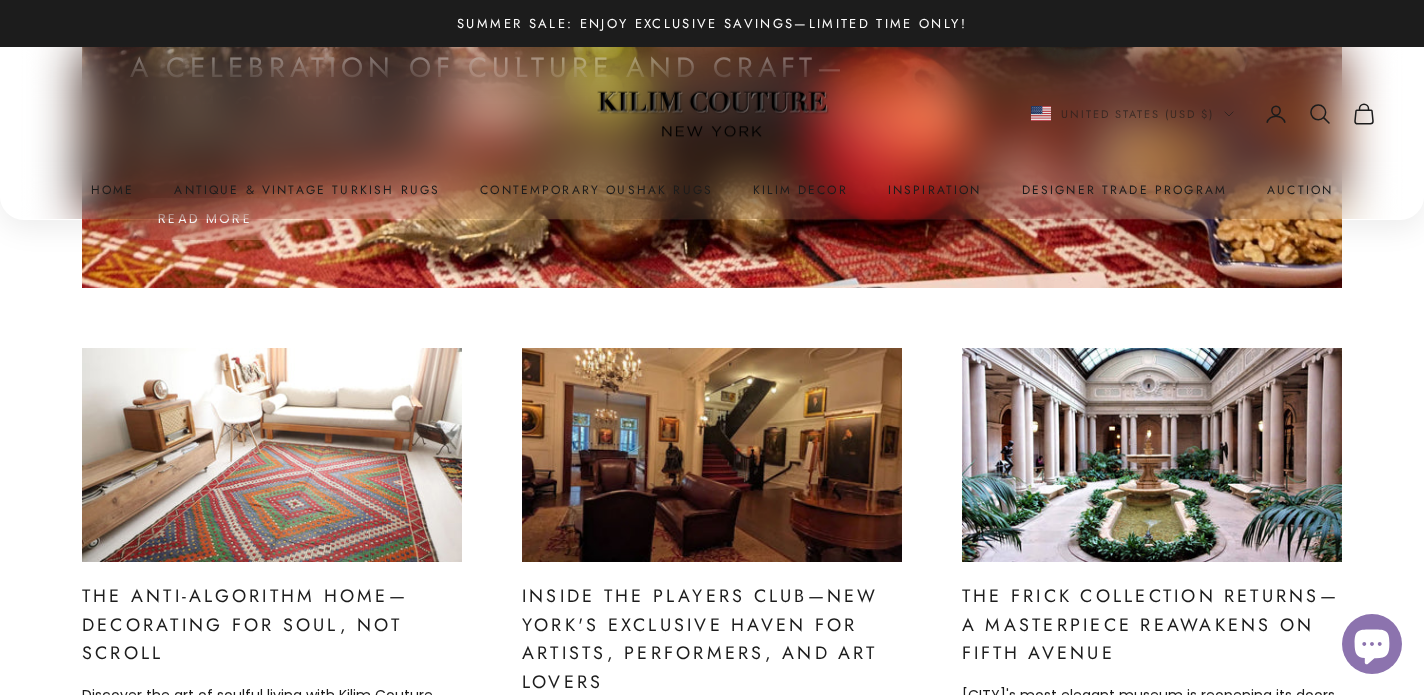 click at bounding box center [712, 455] 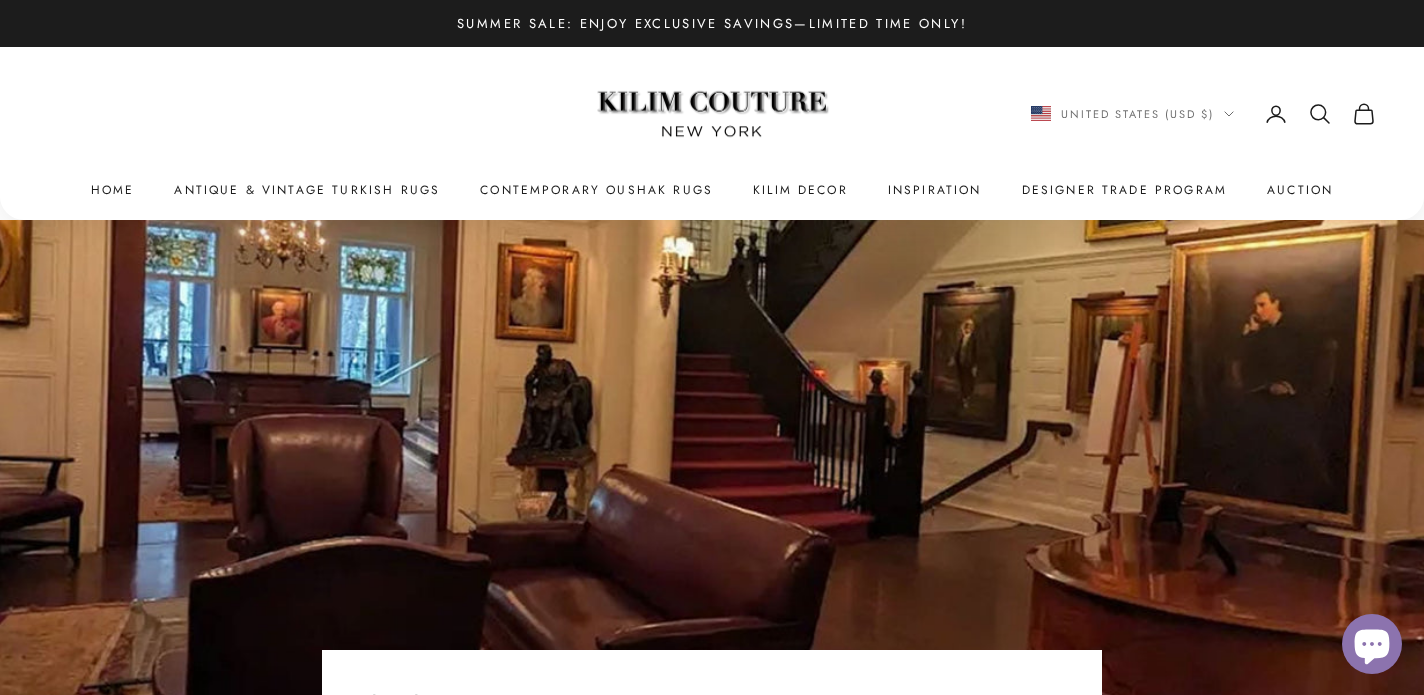 scroll, scrollTop: 0, scrollLeft: 0, axis: both 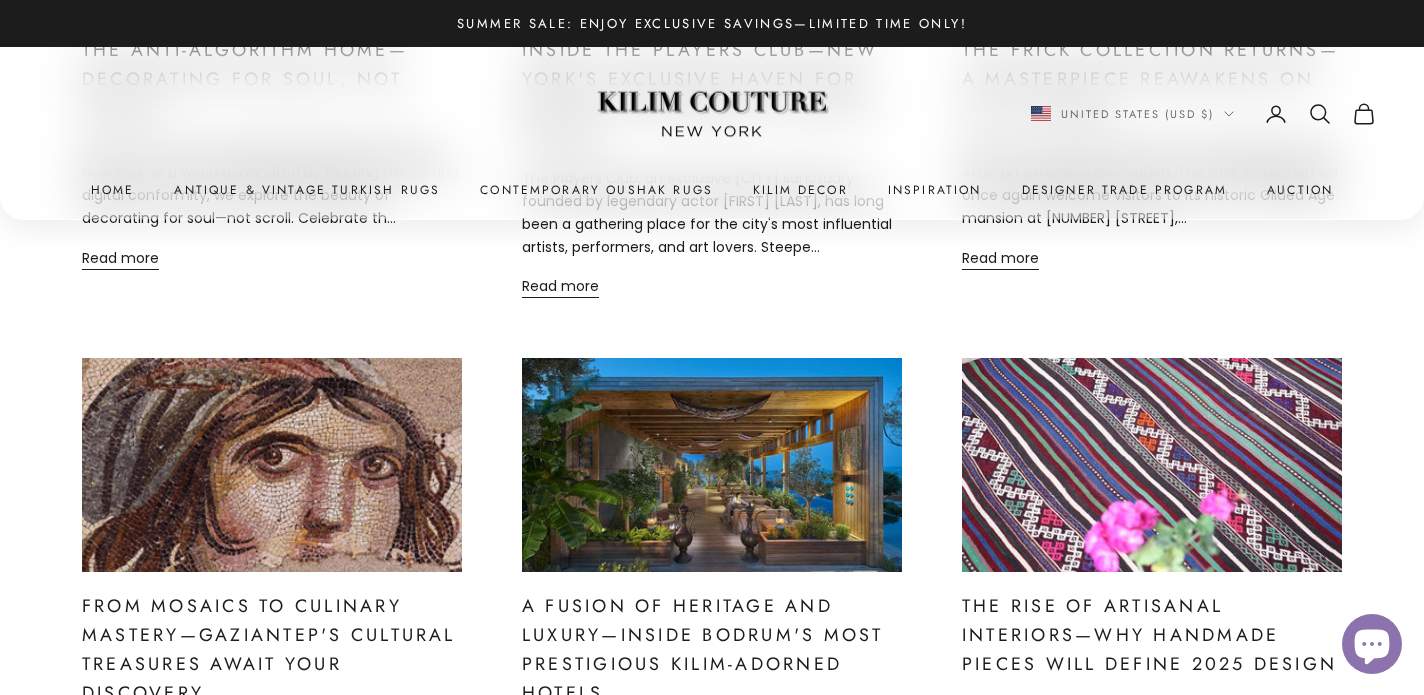 click at bounding box center [272, 465] 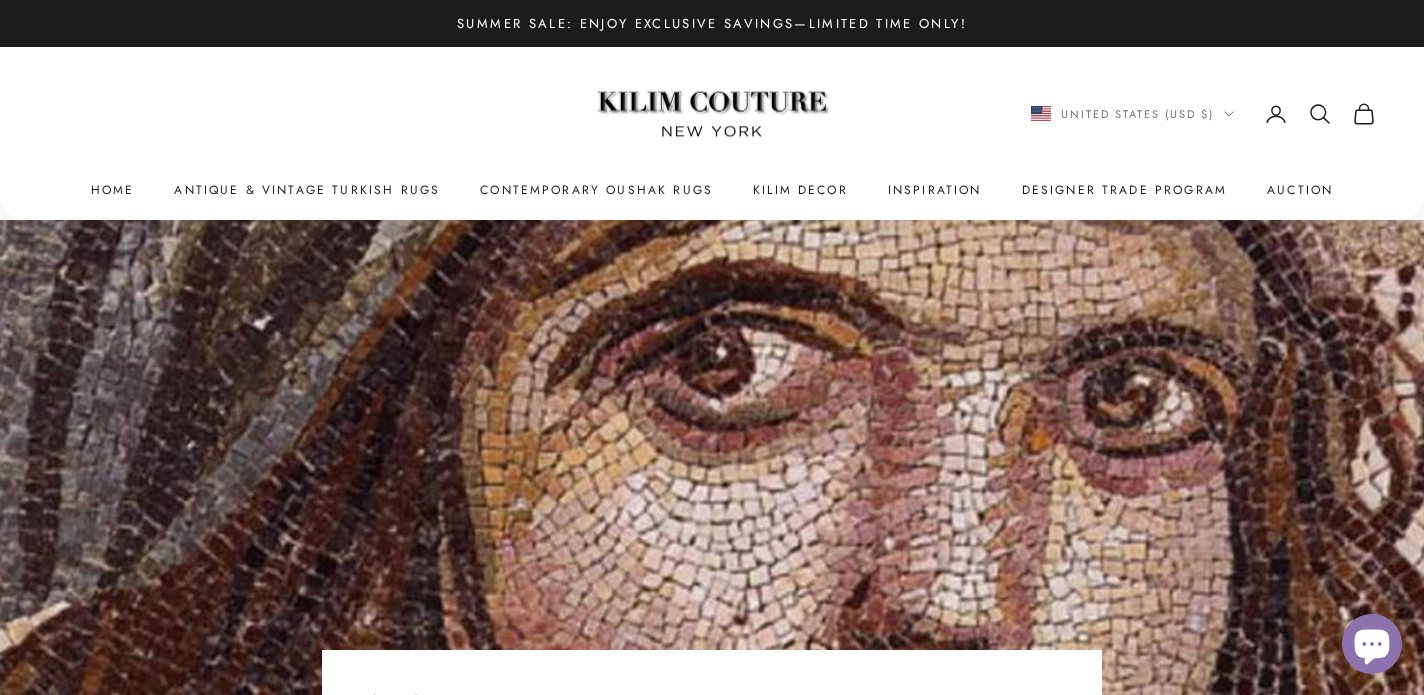 scroll, scrollTop: 0, scrollLeft: 0, axis: both 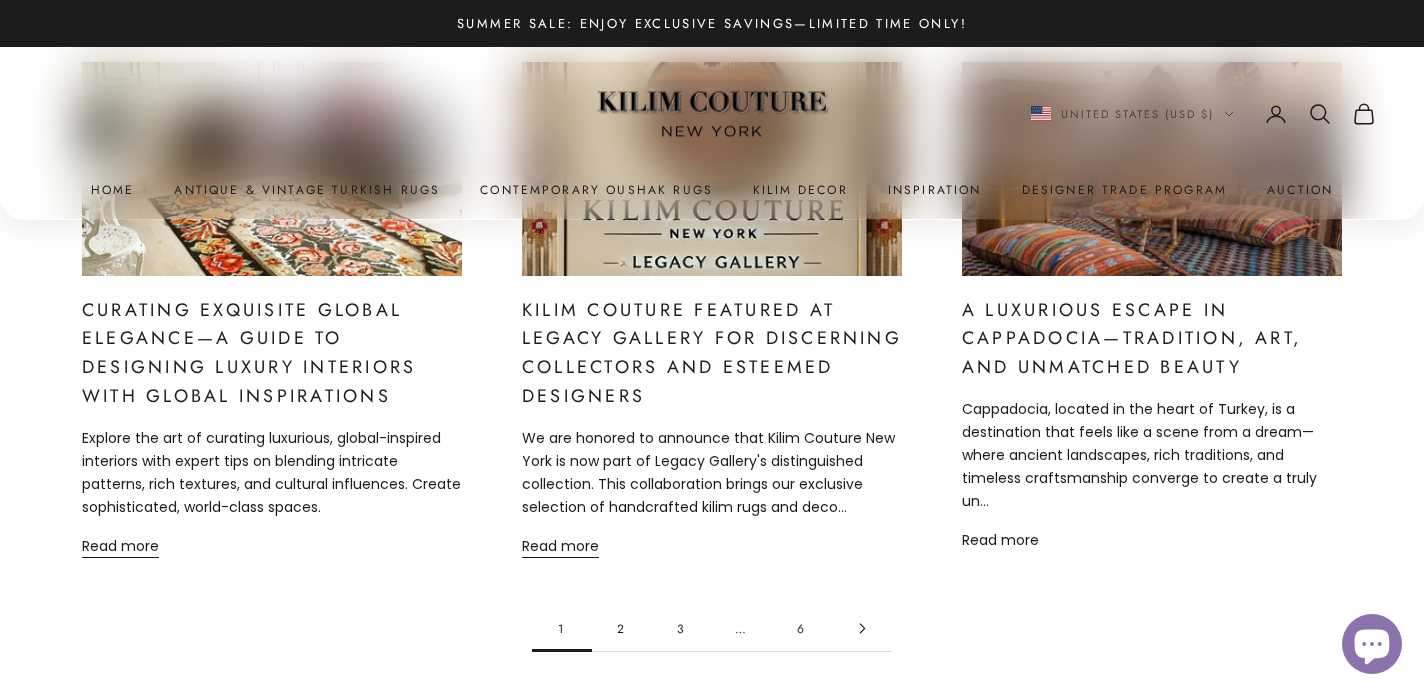 click on "Read more" at bounding box center (1000, 540) 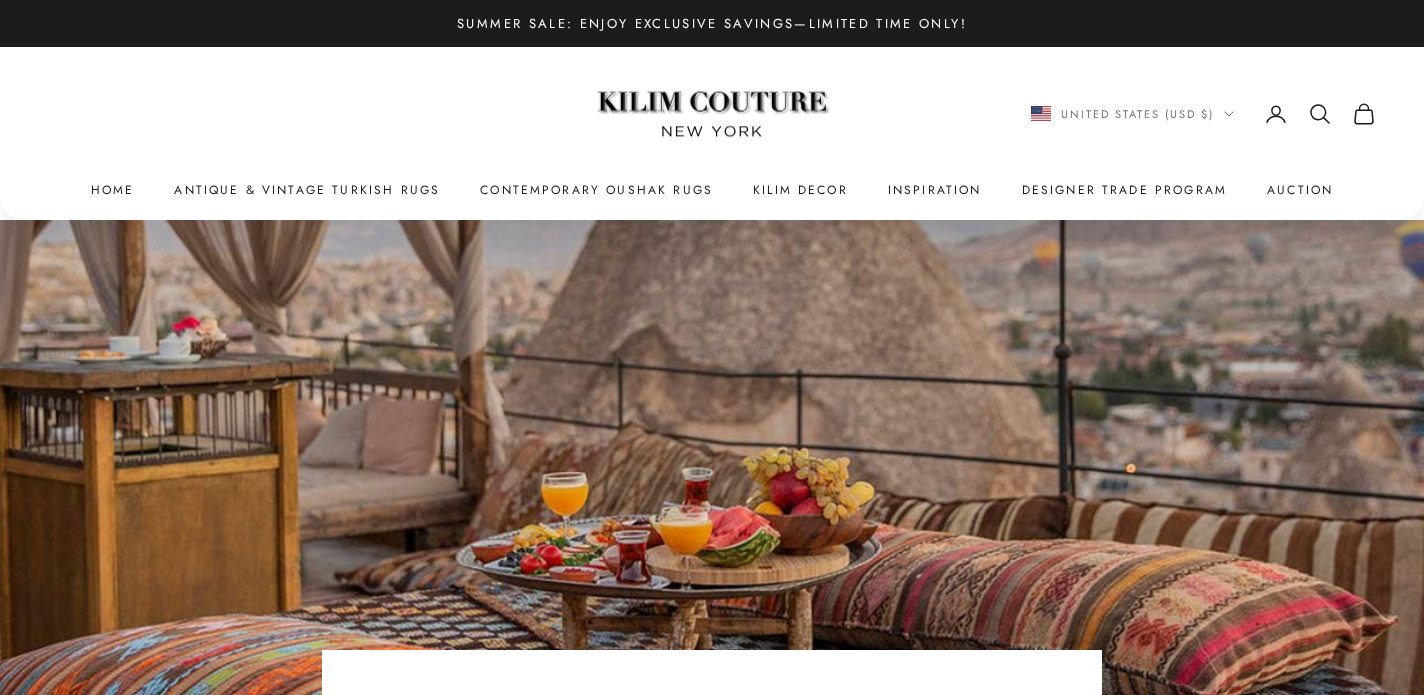 scroll, scrollTop: 0, scrollLeft: 0, axis: both 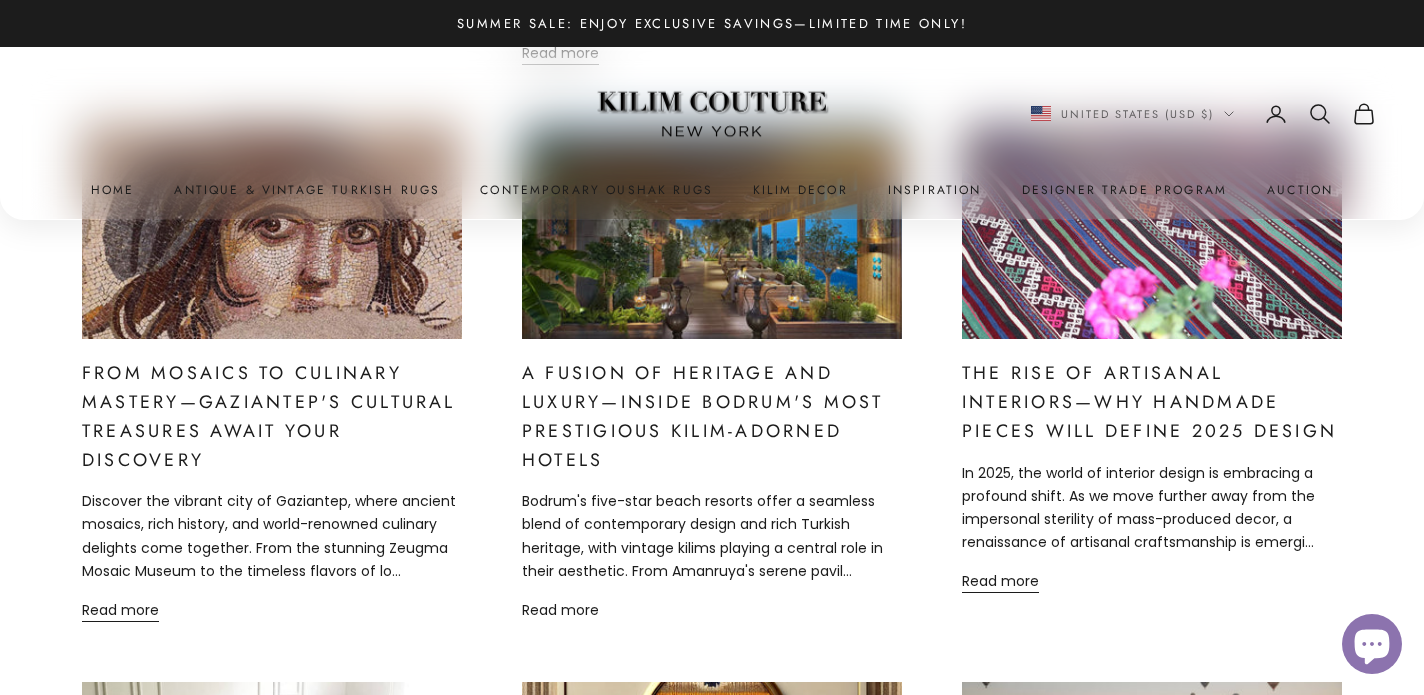 click on "Read more" at bounding box center [560, 610] 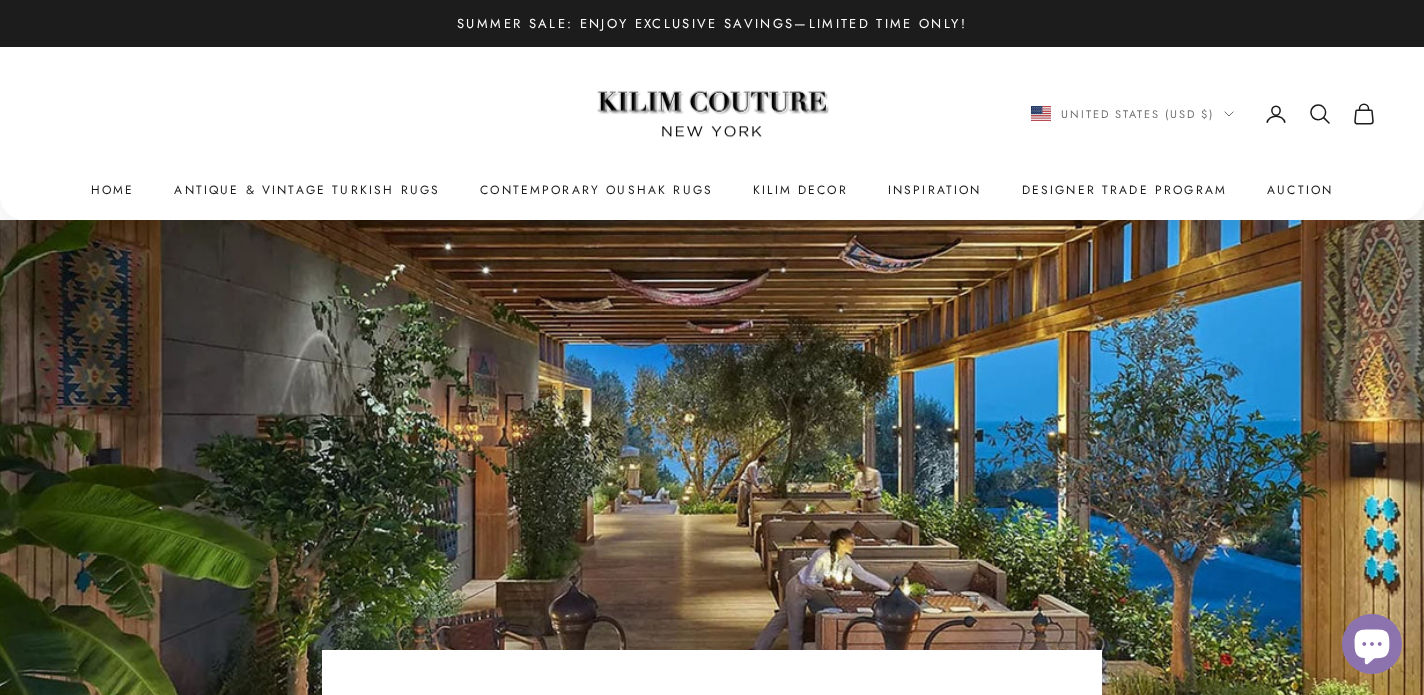 scroll, scrollTop: 0, scrollLeft: 0, axis: both 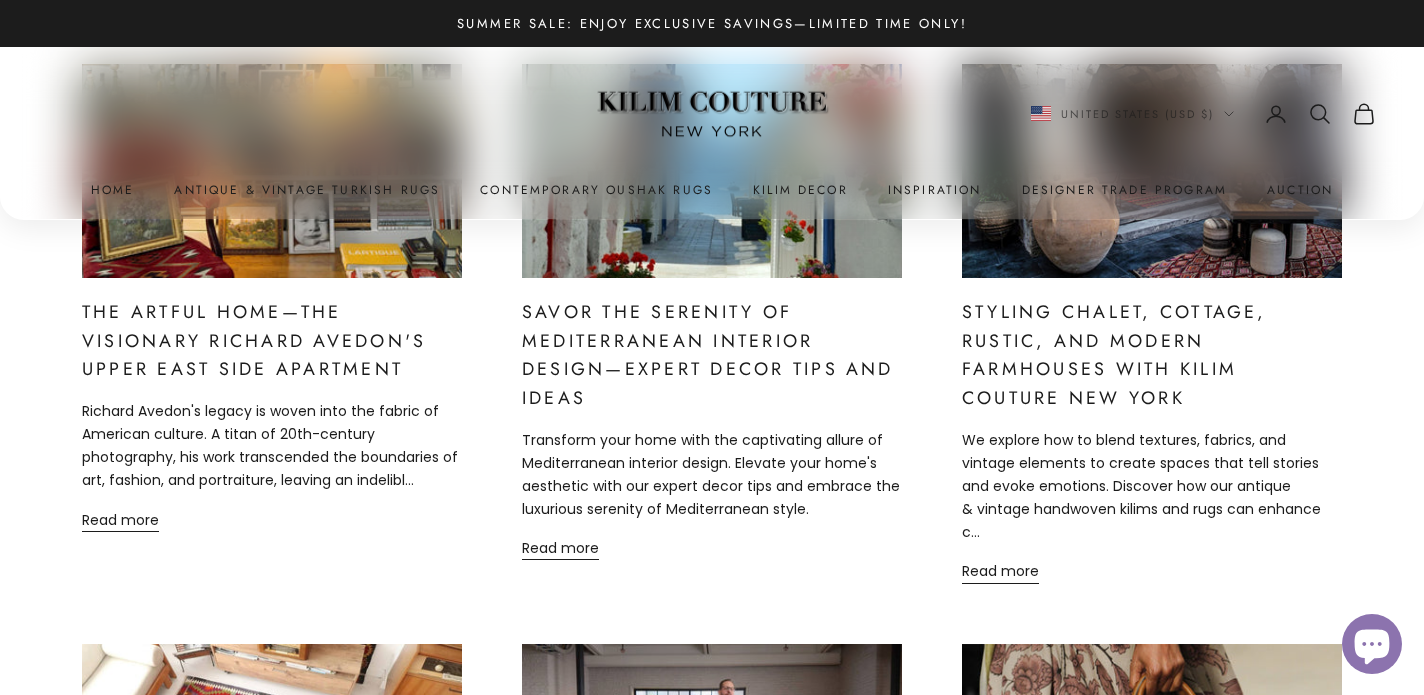 click on "The Artful Home—The Visionary Richard Avedon's Upper East Side Apartment" at bounding box center (254, 341) 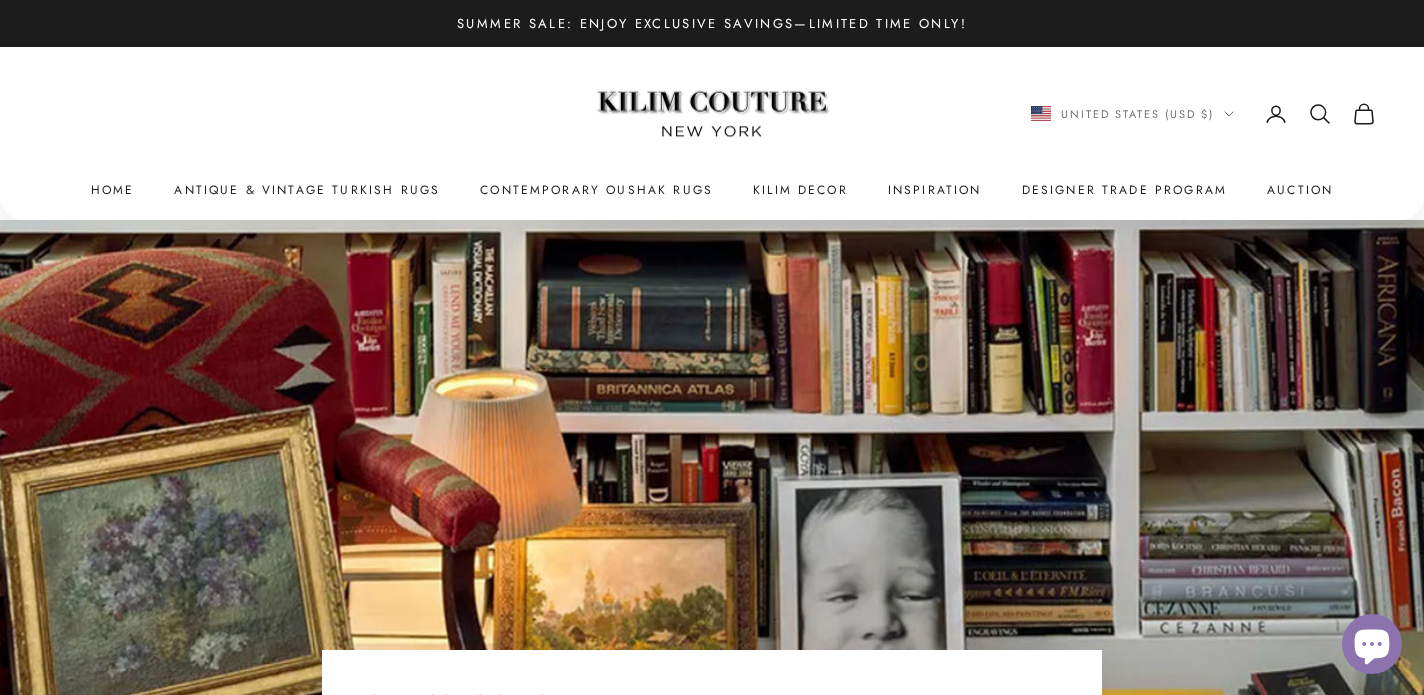scroll, scrollTop: 0, scrollLeft: 0, axis: both 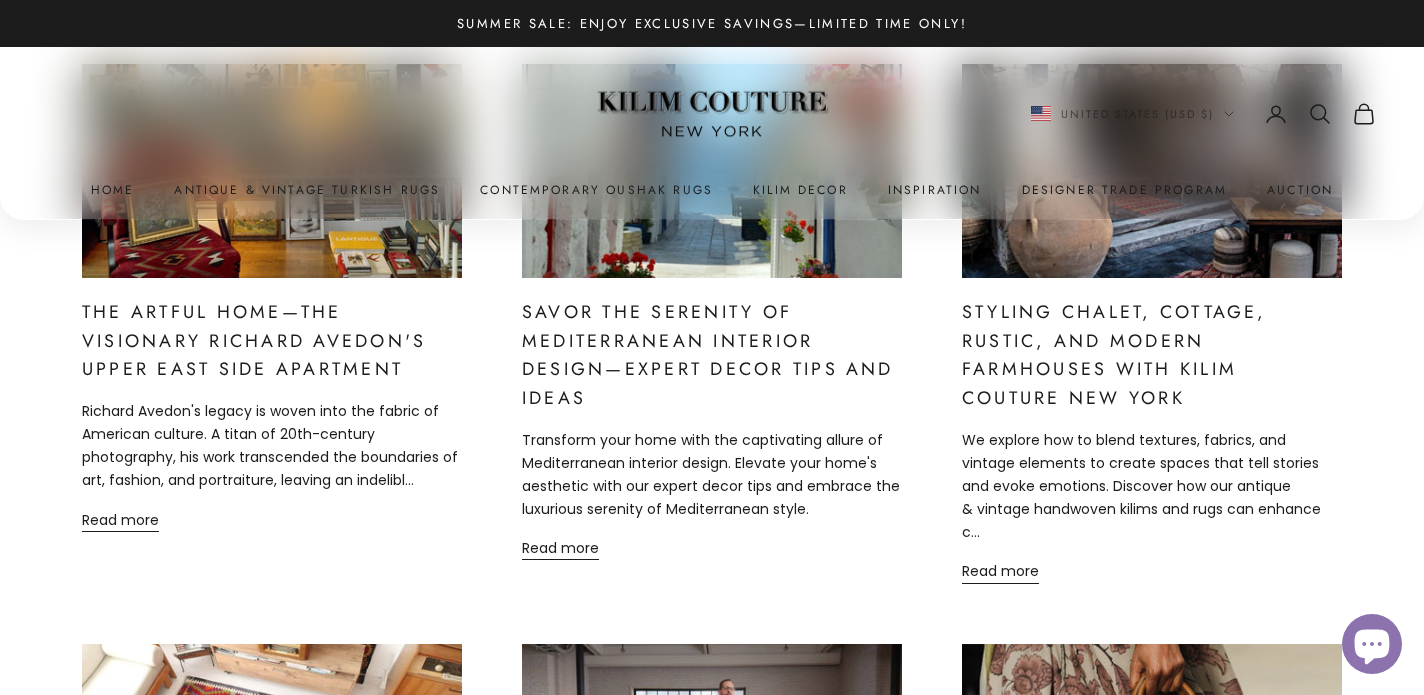 click on "Styling Chalet, Cottage, Rustic, and Modern Farmhouses with Kilim Couture New York" at bounding box center (1114, 355) 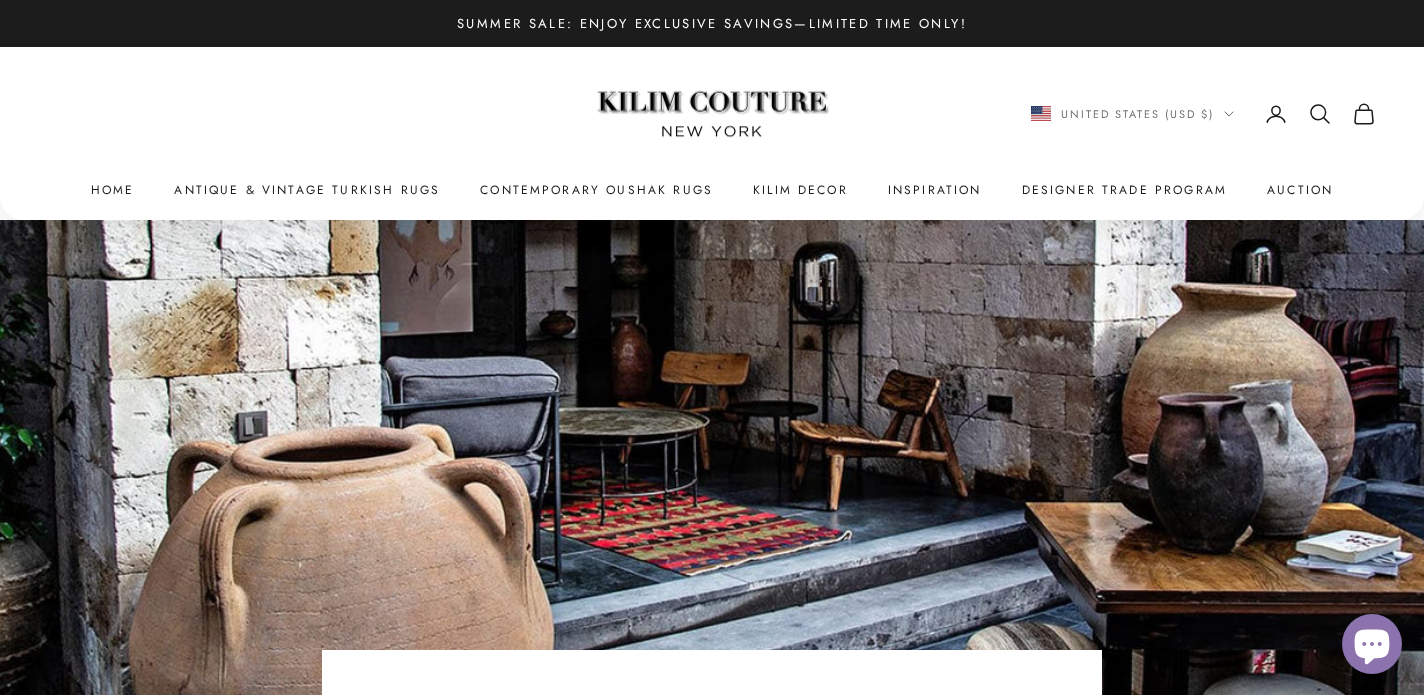 scroll, scrollTop: 0, scrollLeft: 0, axis: both 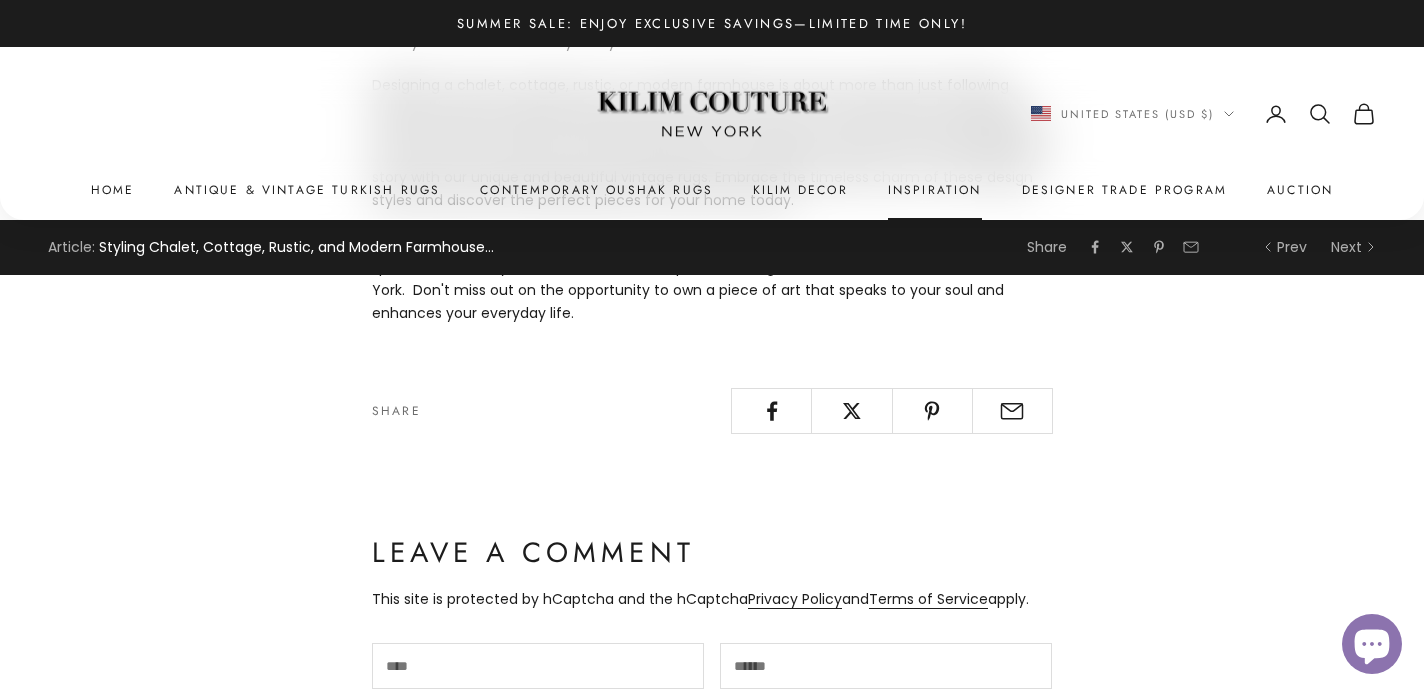 click on "Inspiration" at bounding box center [935, 190] 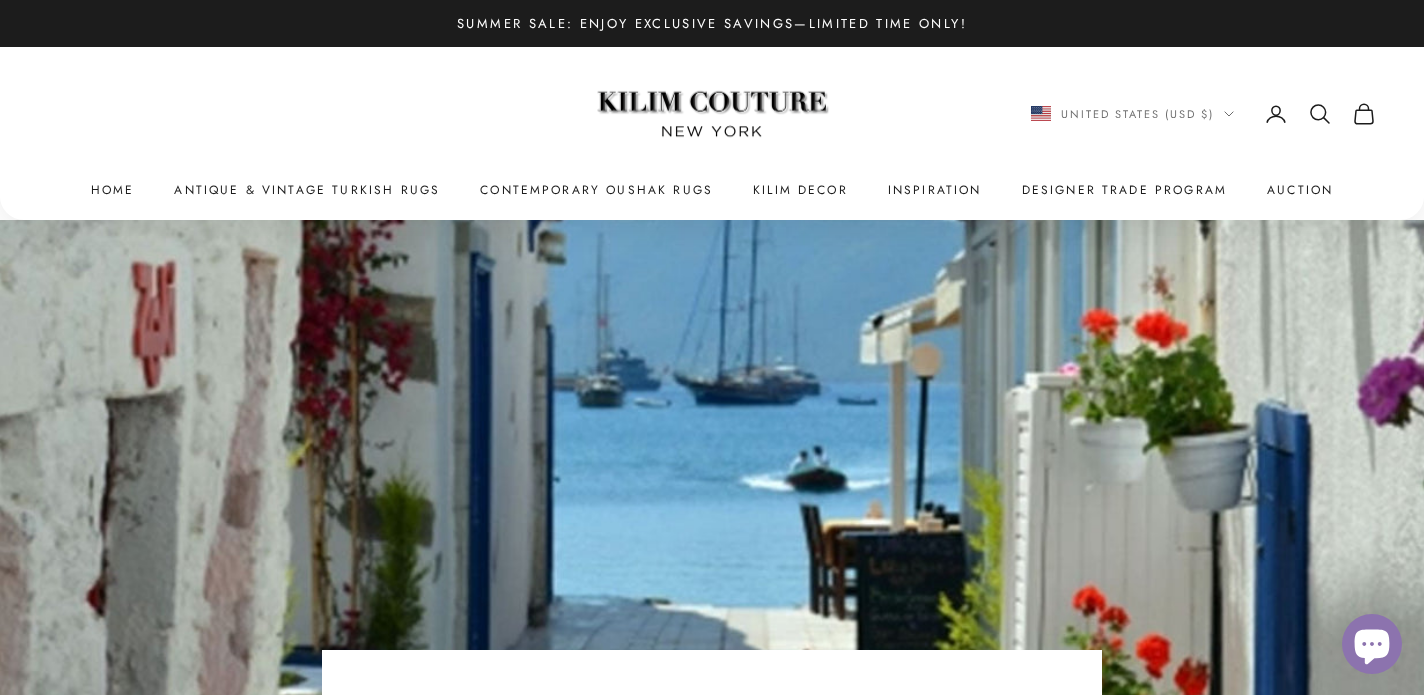 click at bounding box center [712, 470] 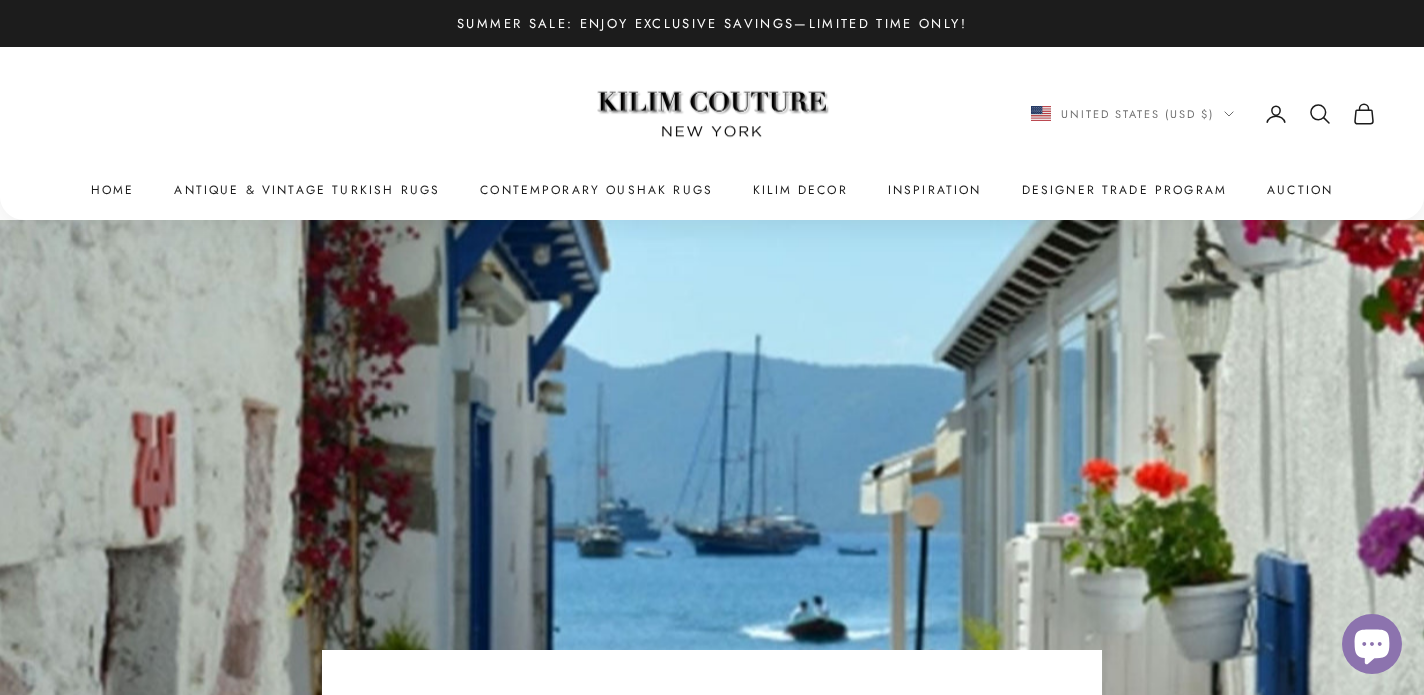 scroll, scrollTop: 0, scrollLeft: 0, axis: both 